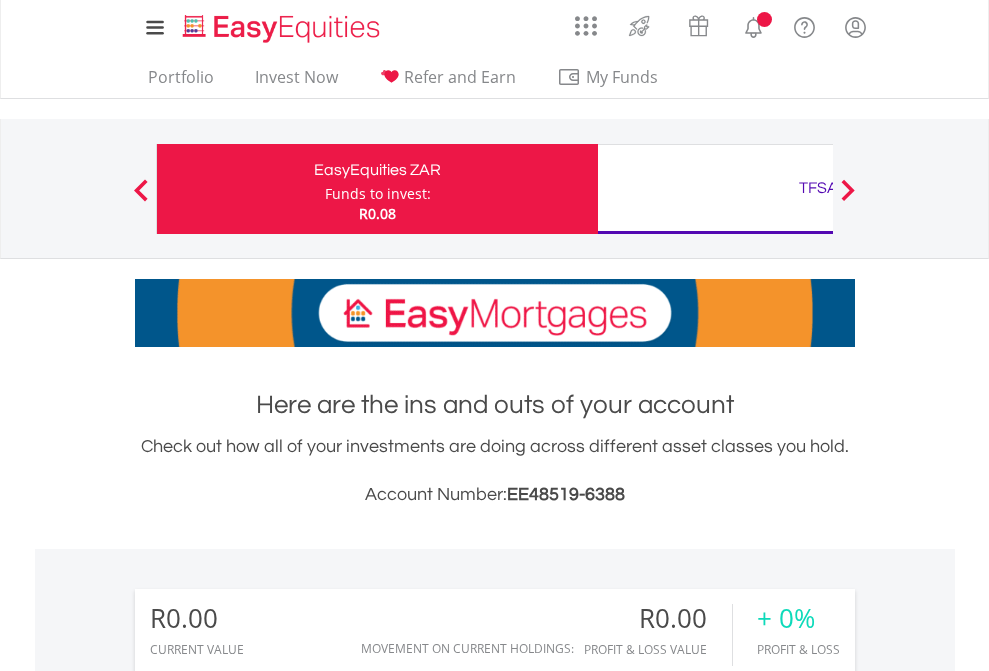 scroll, scrollTop: 0, scrollLeft: 0, axis: both 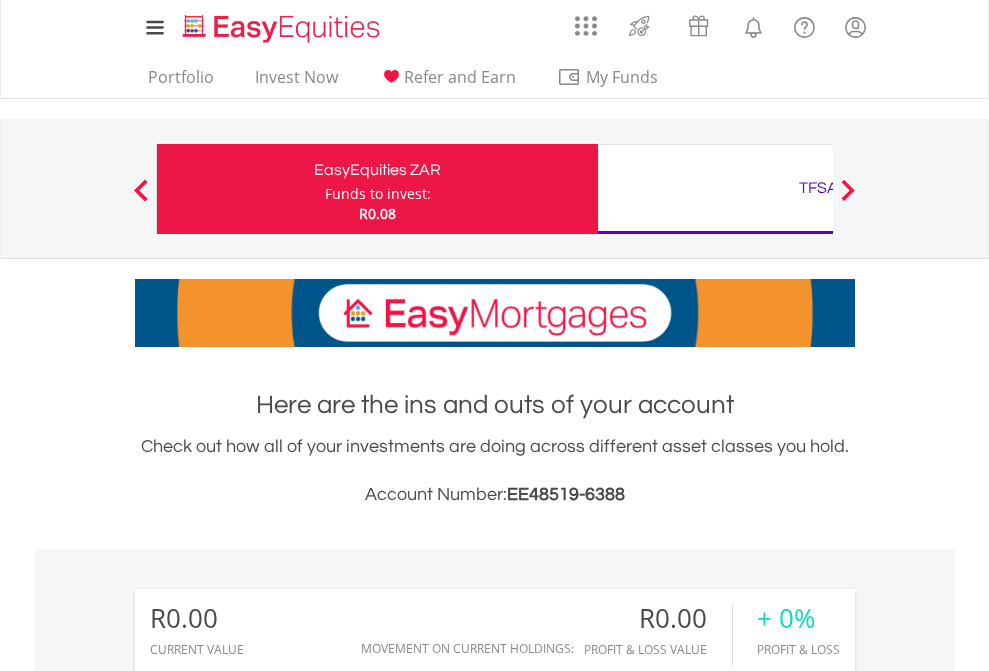 click on "Funds to invest:" at bounding box center [378, 194] 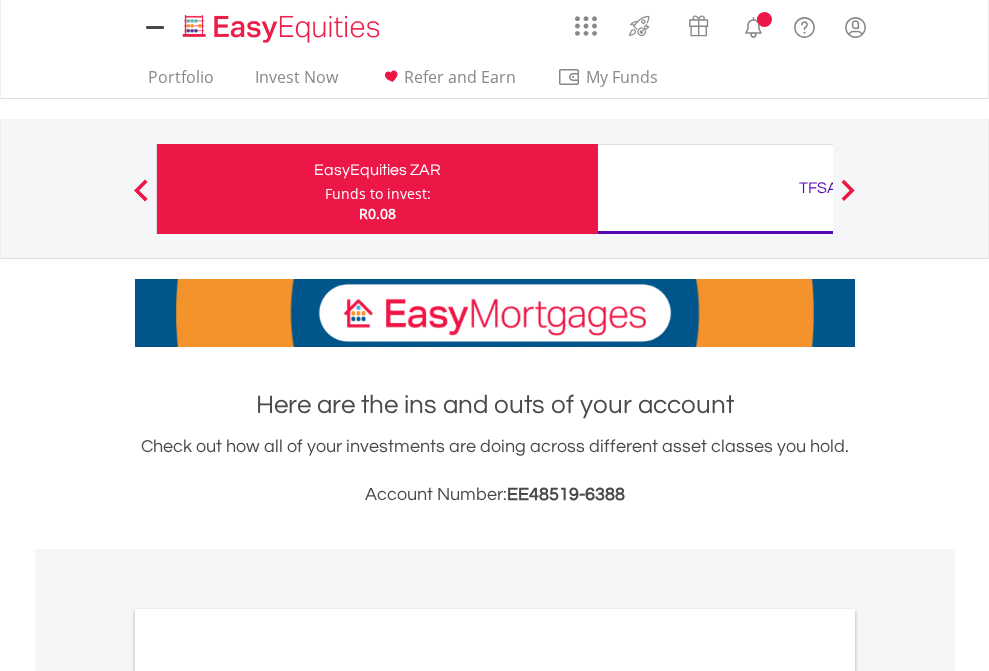 scroll, scrollTop: 0, scrollLeft: 0, axis: both 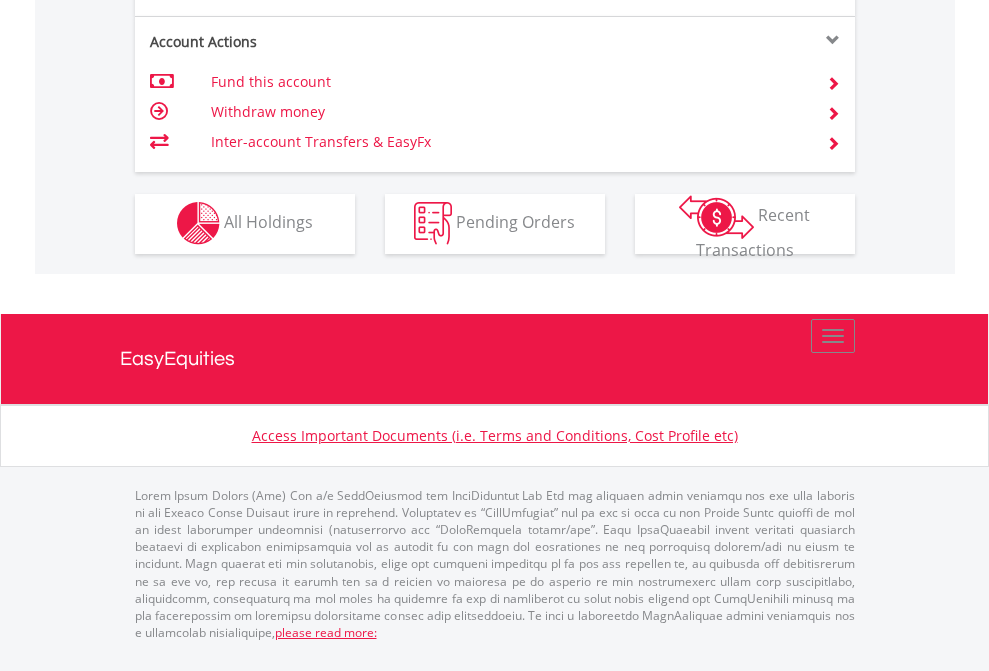click on "Investment types" at bounding box center [706, -353] 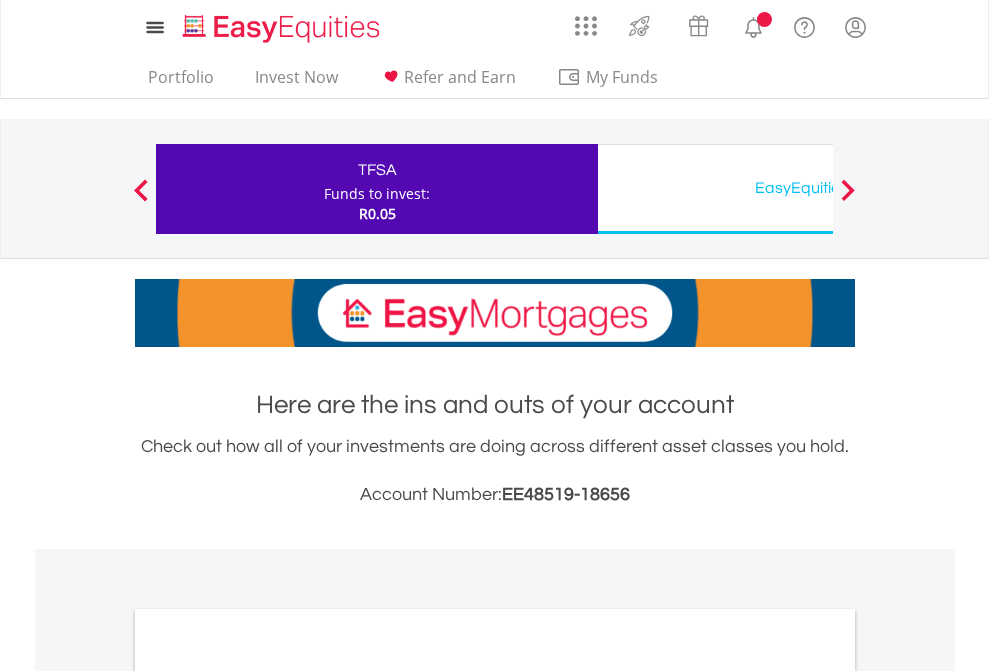 scroll, scrollTop: 0, scrollLeft: 0, axis: both 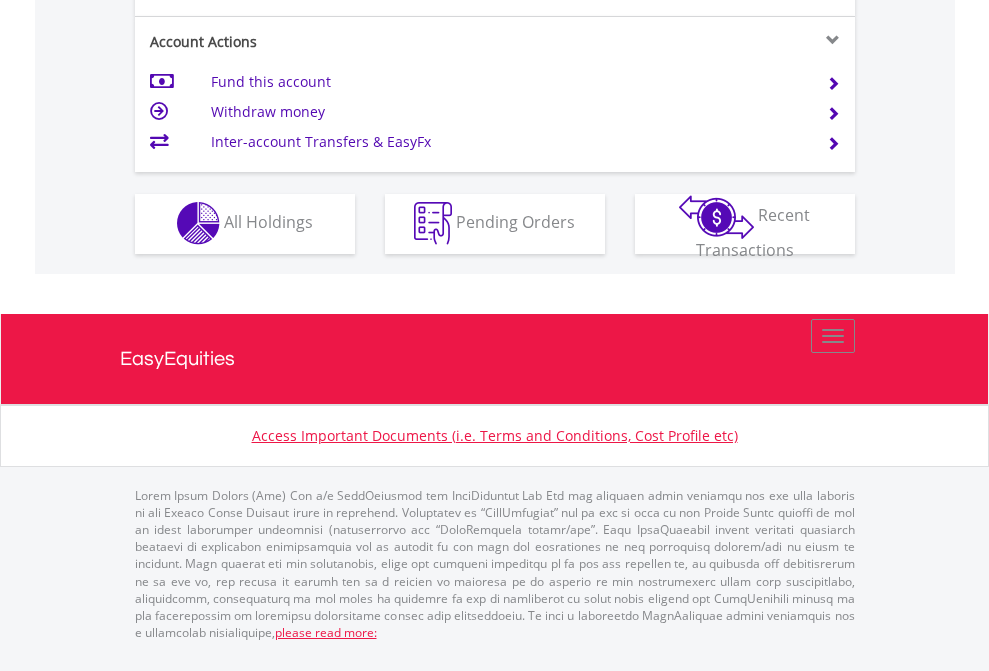 click on "Investment types" at bounding box center (706, -353) 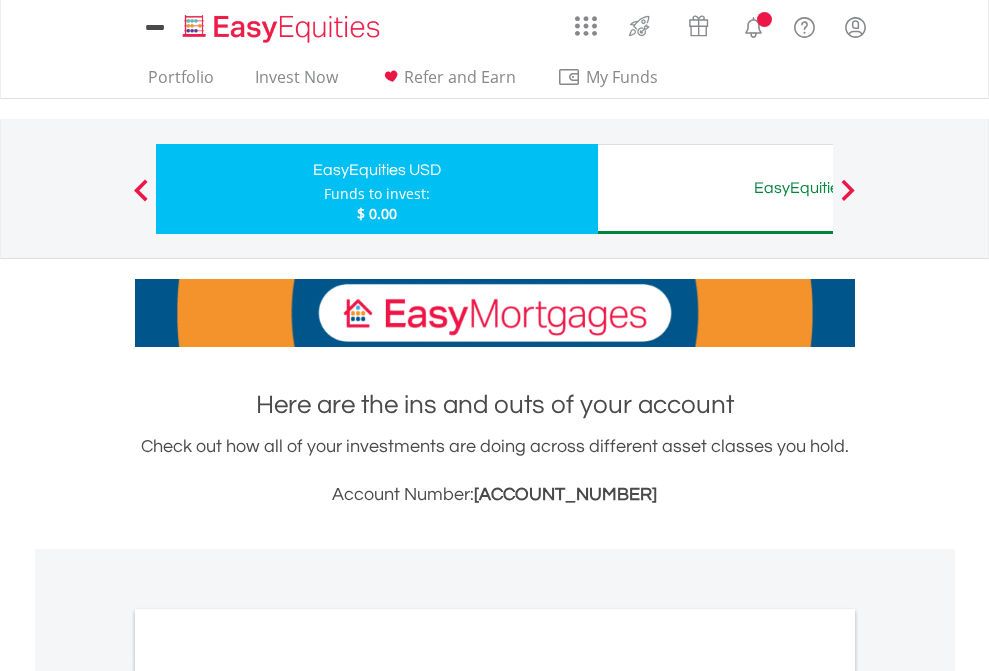 scroll, scrollTop: 0, scrollLeft: 0, axis: both 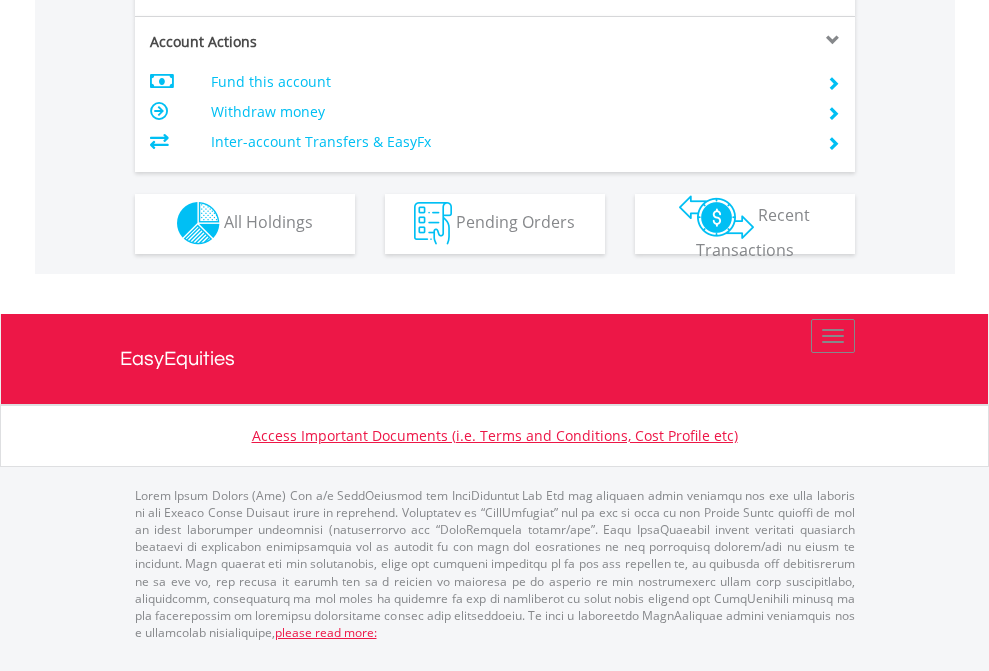 click on "Investment types" at bounding box center [706, -353] 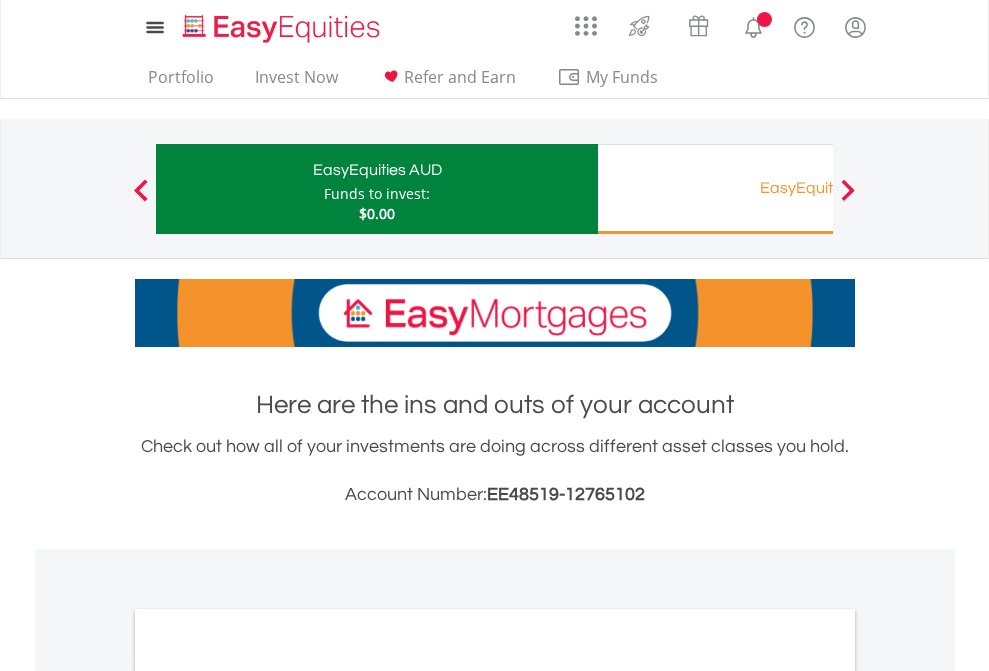 scroll, scrollTop: 0, scrollLeft: 0, axis: both 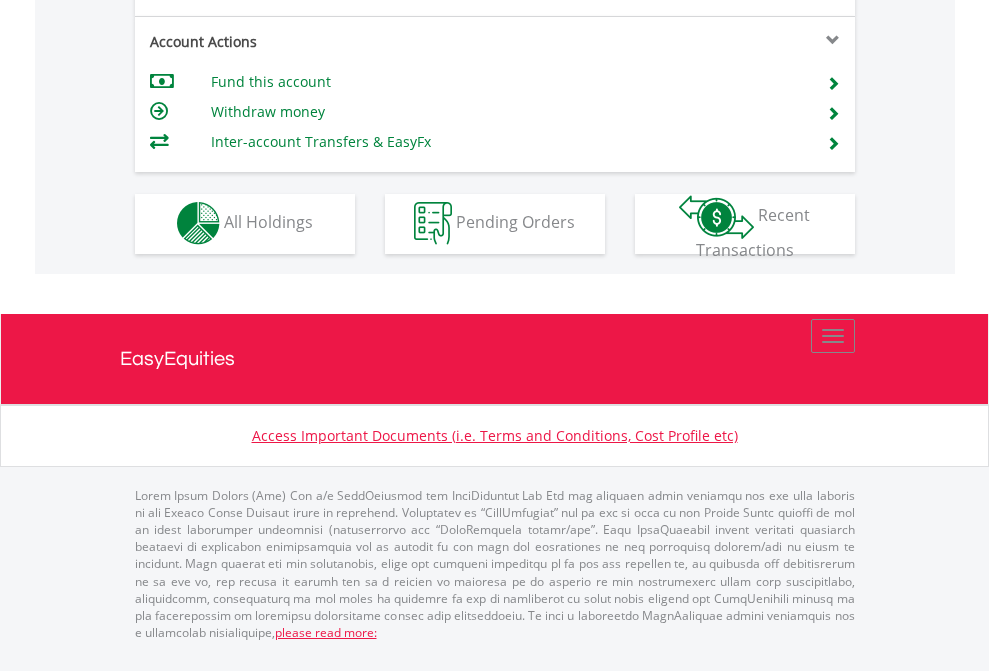 click on "Investment types" at bounding box center (706, -353) 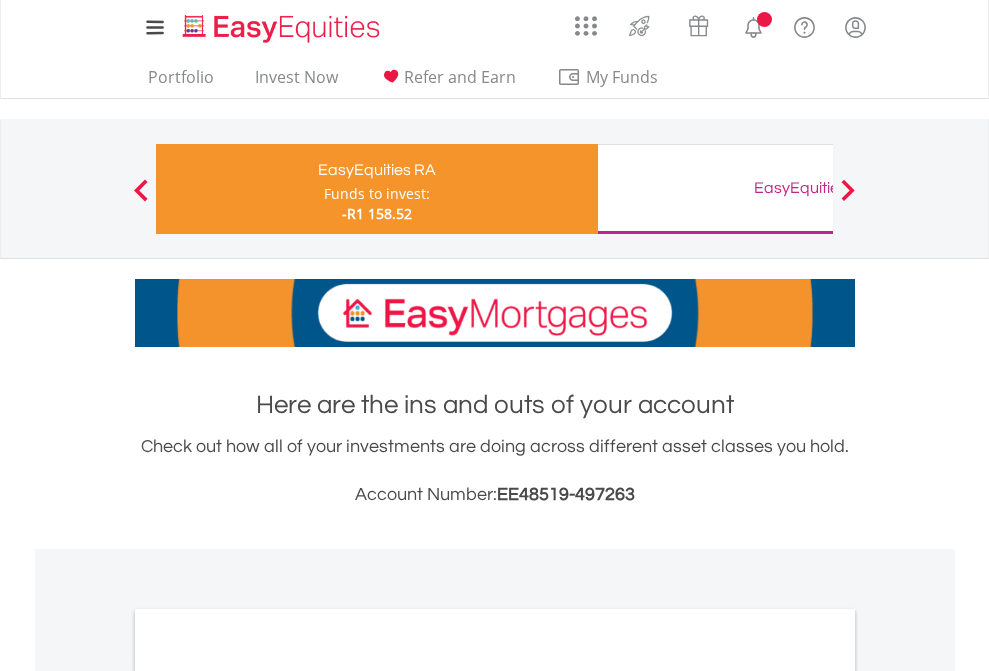scroll, scrollTop: 0, scrollLeft: 0, axis: both 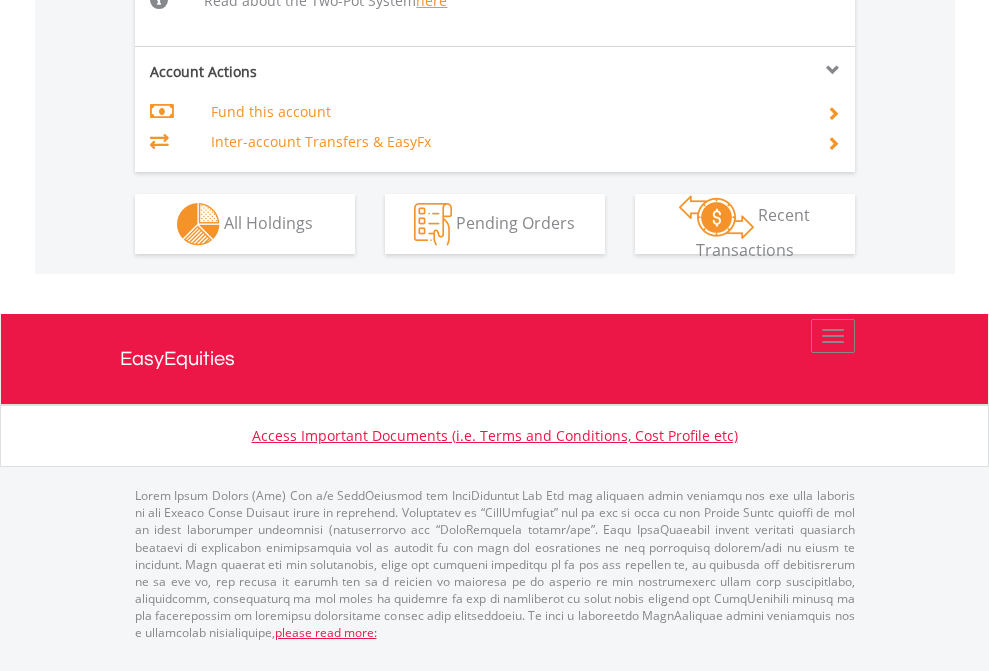 click on "Investment types" at bounding box center (706, -518) 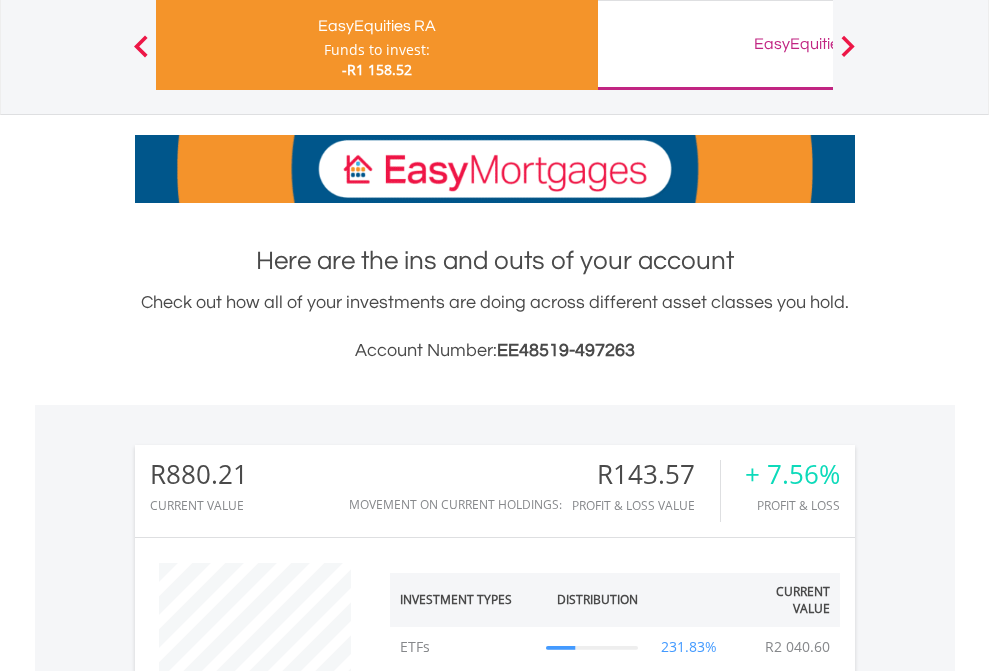 click on "EasyEquities GBP" at bounding box center (818, 44) 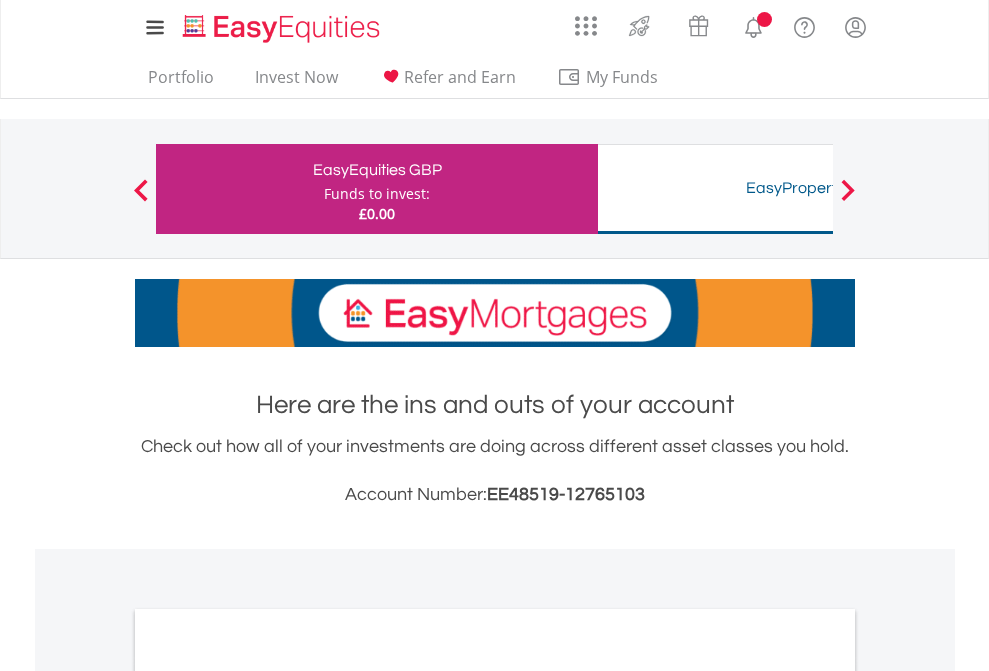 scroll, scrollTop: 0, scrollLeft: 0, axis: both 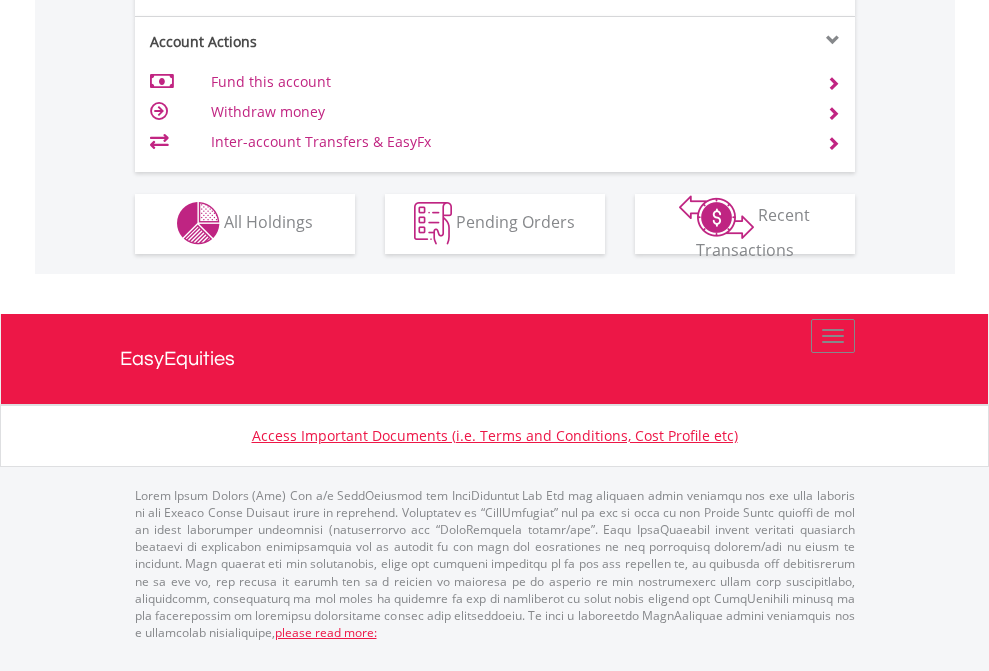 click on "Investment types" at bounding box center (706, -353) 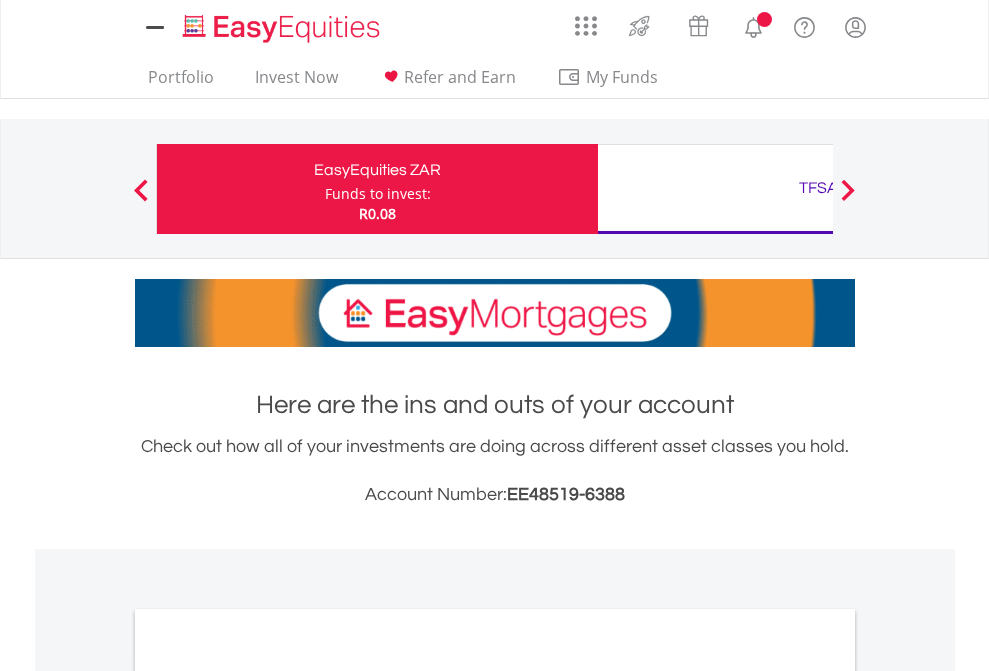 click on "All Holdings" at bounding box center [268, 1096] 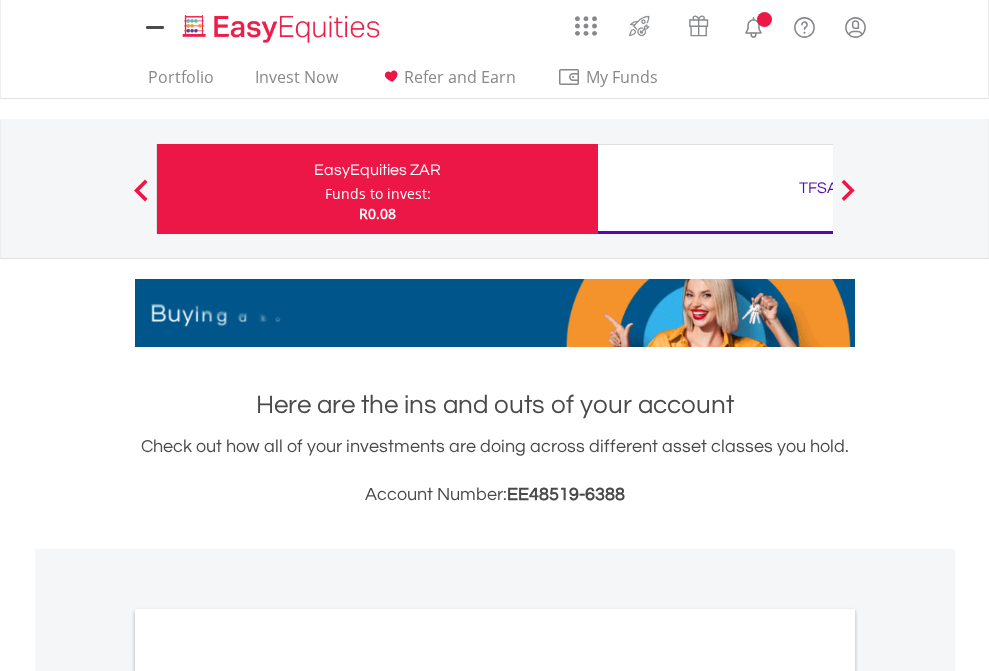 scroll, scrollTop: 1202, scrollLeft: 0, axis: vertical 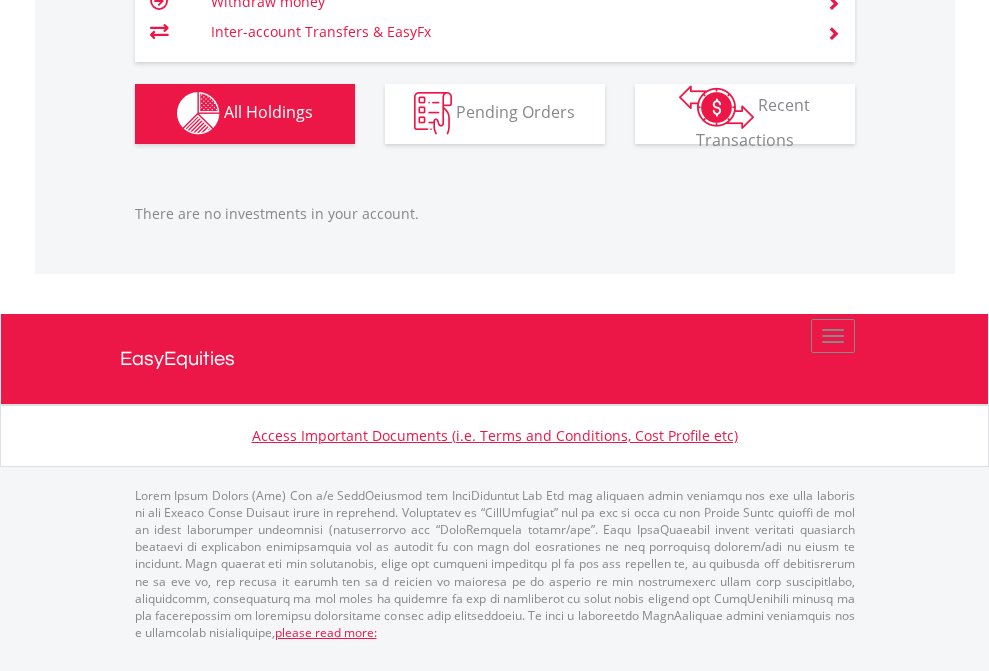 click on "TFSA" at bounding box center [818, -1142] 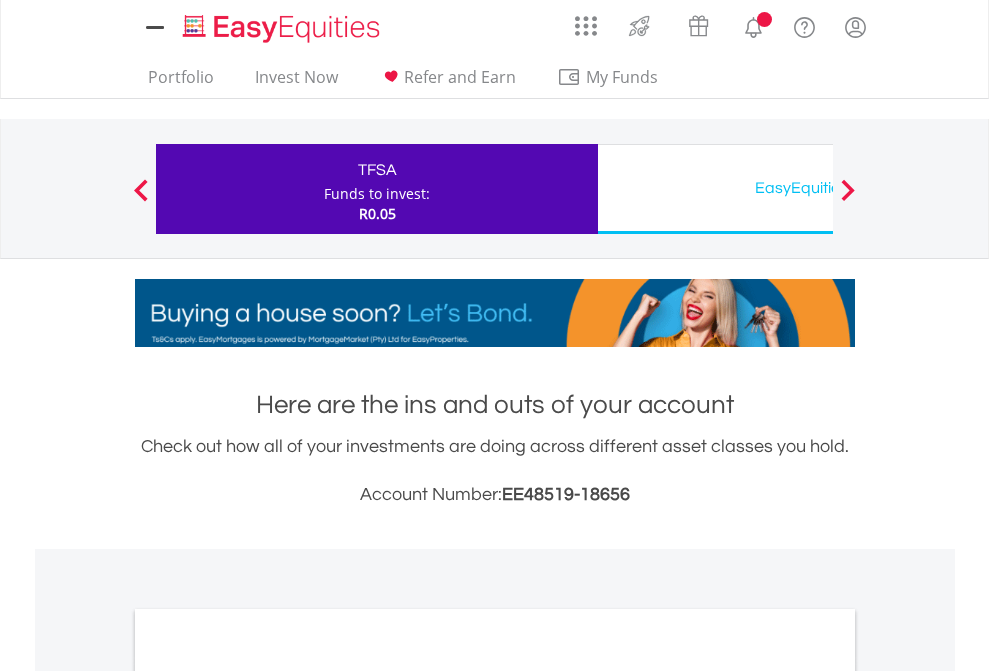 click on "All Holdings" at bounding box center (268, 1096) 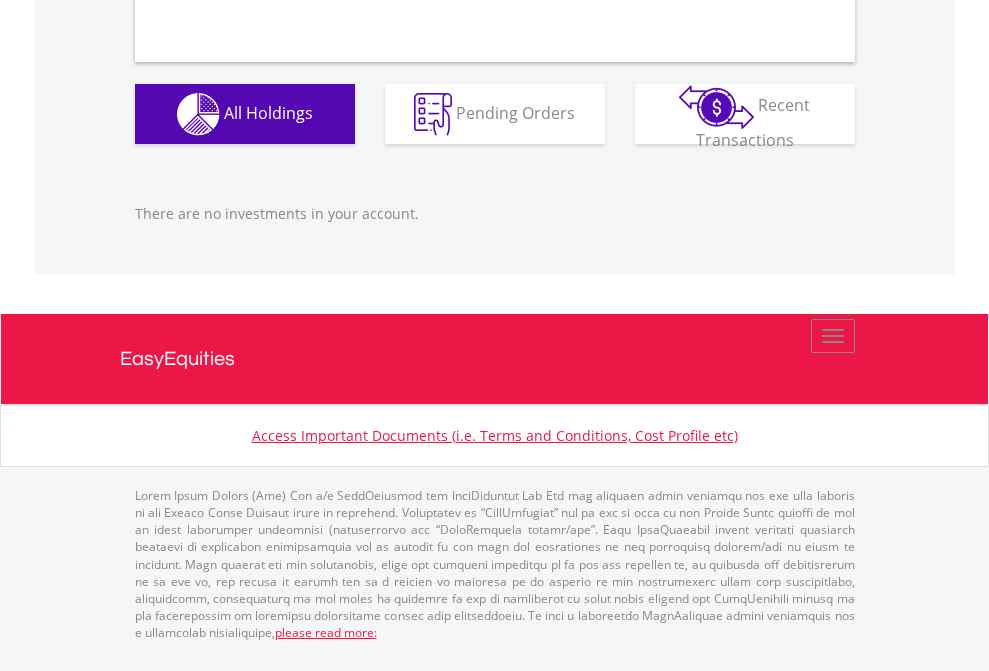 scroll, scrollTop: 1980, scrollLeft: 0, axis: vertical 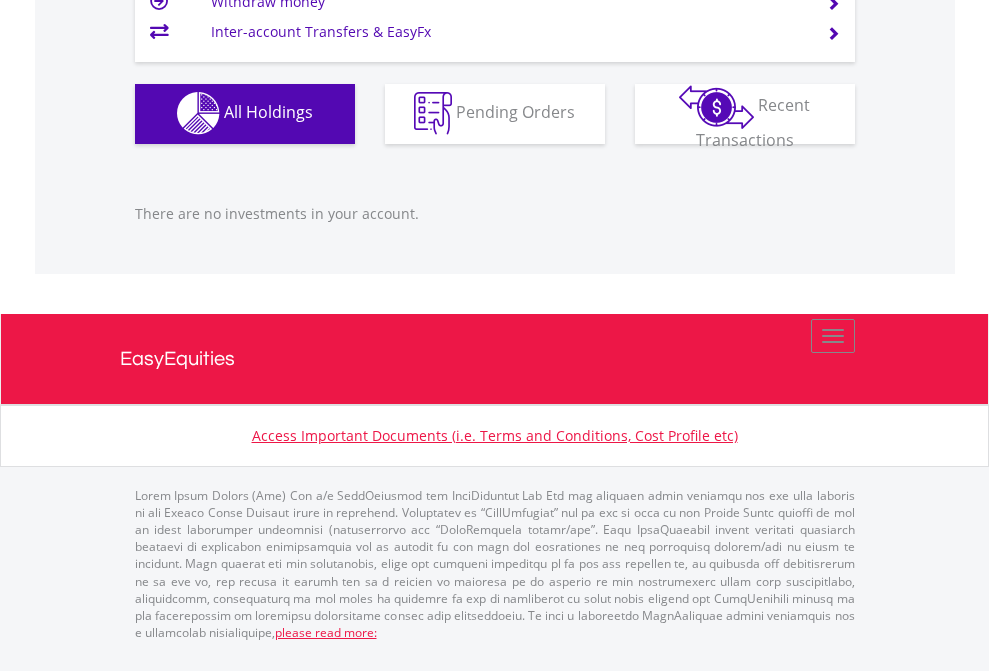 click on "EasyEquities USD" at bounding box center [818, -1142] 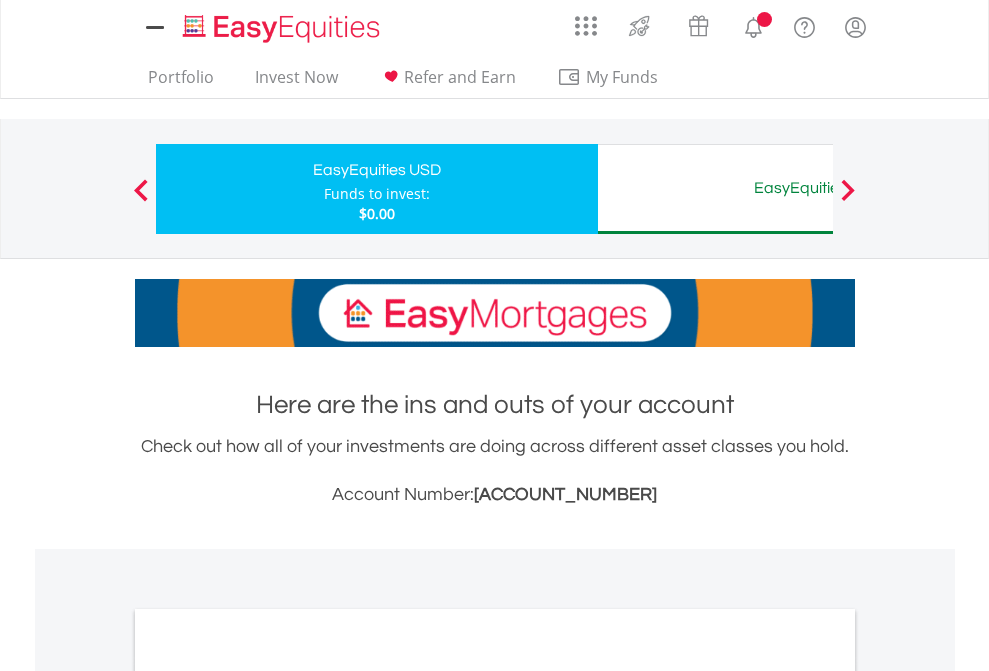scroll, scrollTop: 1202, scrollLeft: 0, axis: vertical 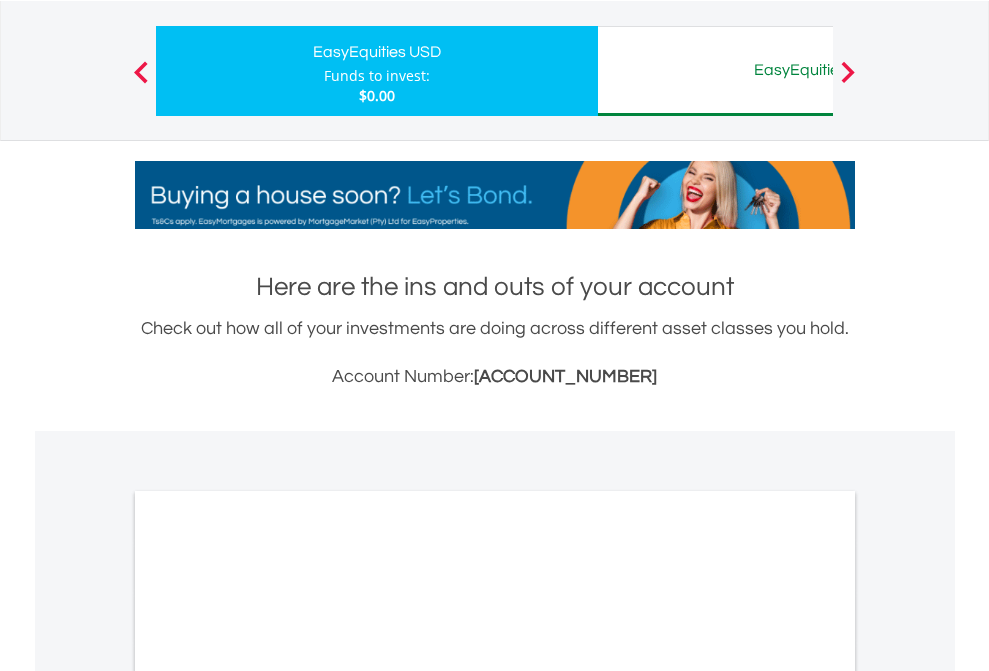 click on "All Holdings" at bounding box center [268, 978] 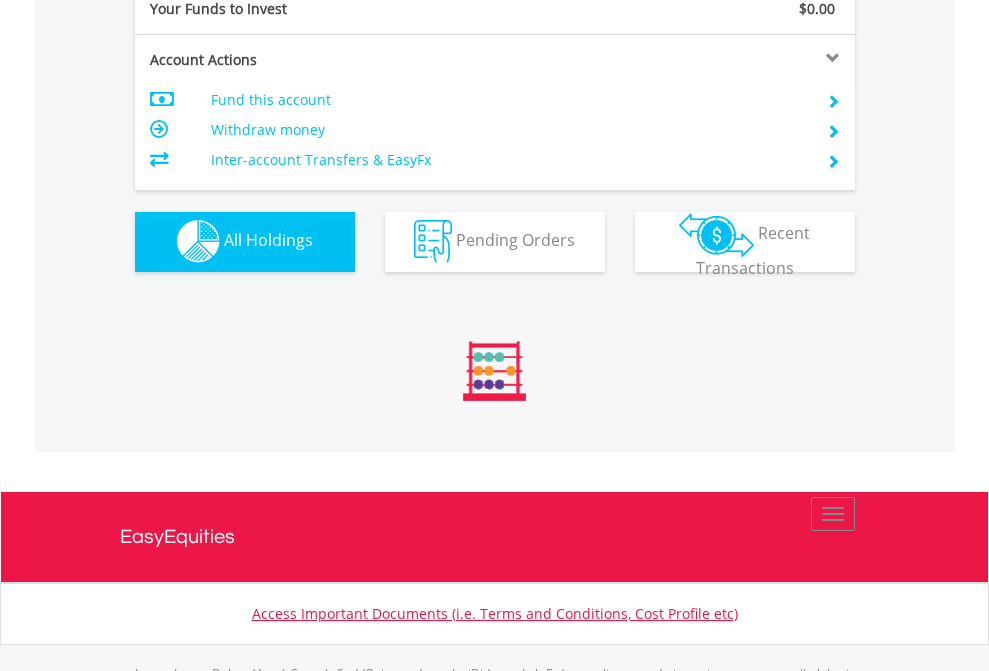 scroll, scrollTop: 999808, scrollLeft: 999687, axis: both 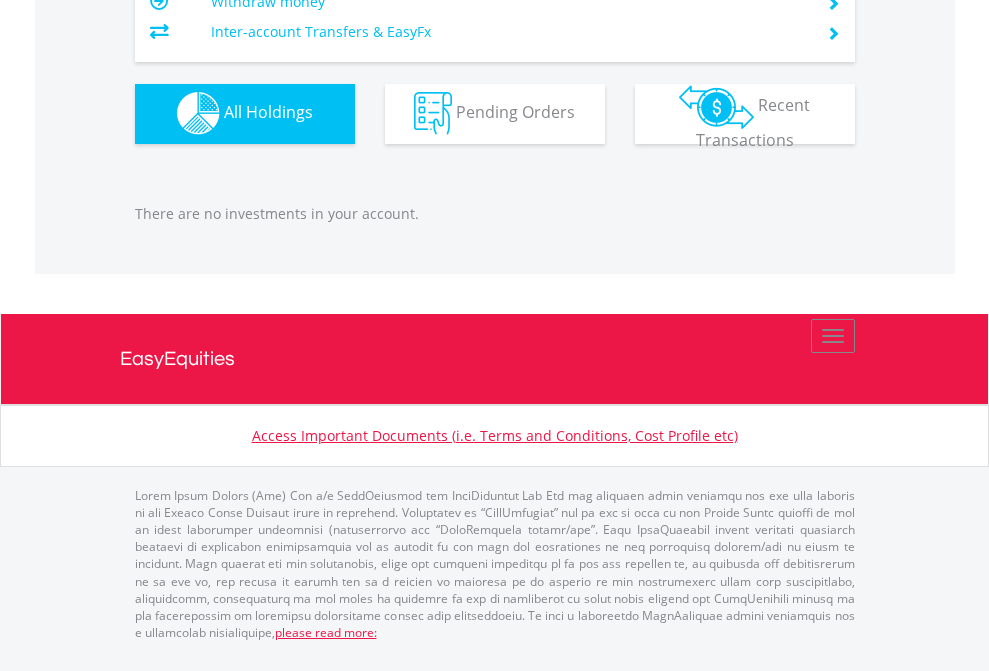 click on "EasyEquities AUD" at bounding box center (818, -1142) 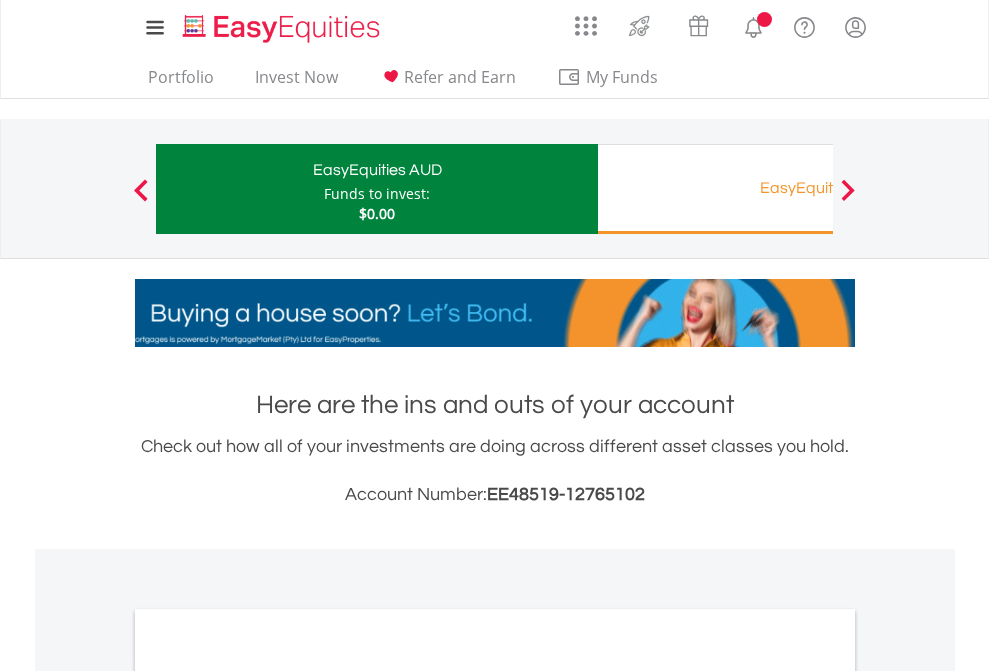 scroll, scrollTop: 0, scrollLeft: 0, axis: both 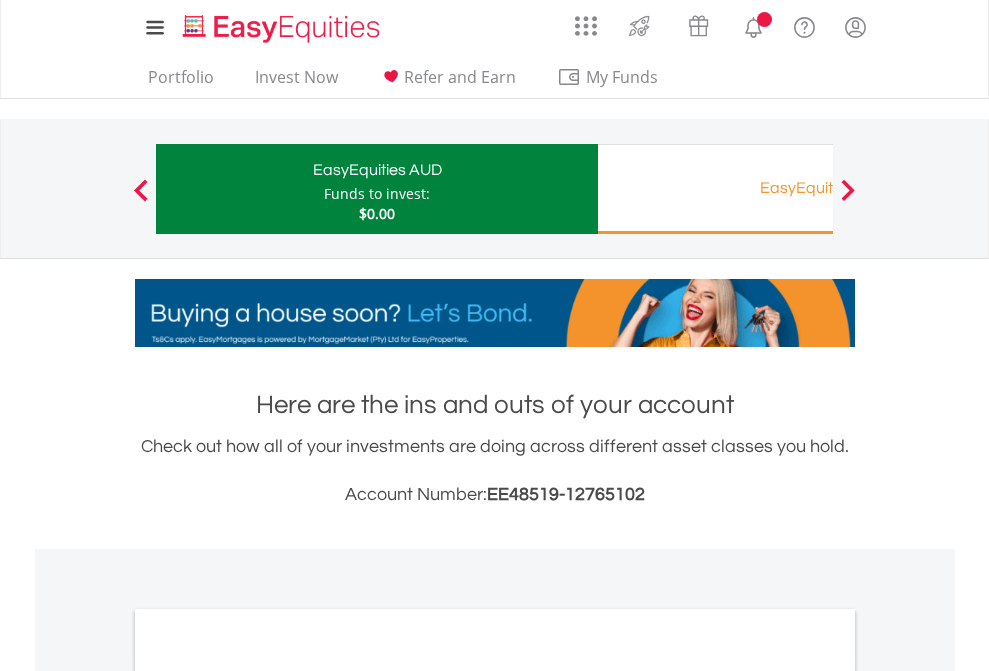 click on "All Holdings" at bounding box center [268, 1096] 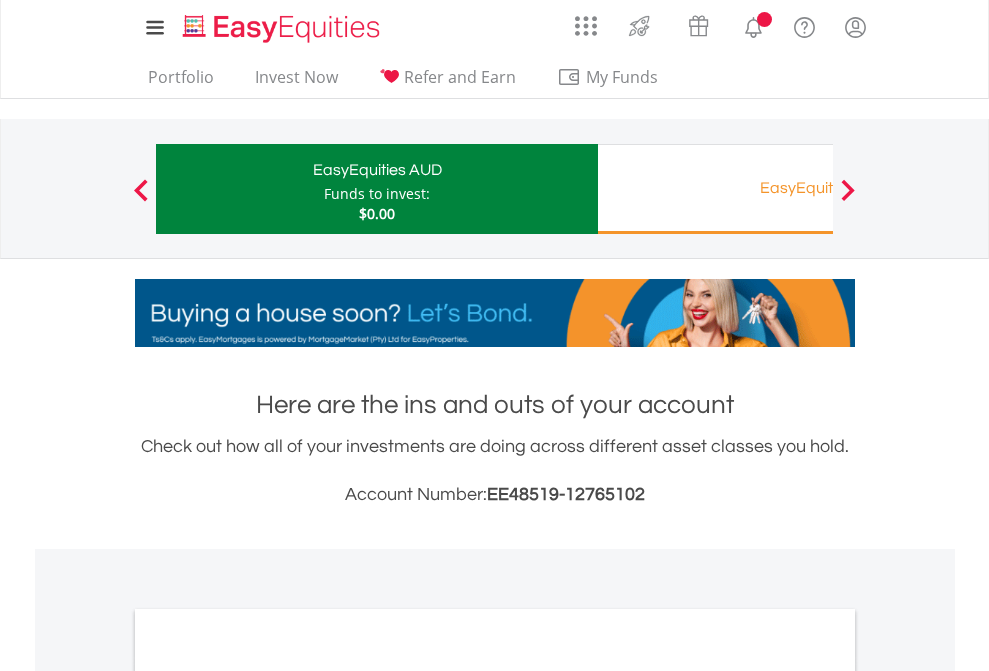 scroll, scrollTop: 1202, scrollLeft: 0, axis: vertical 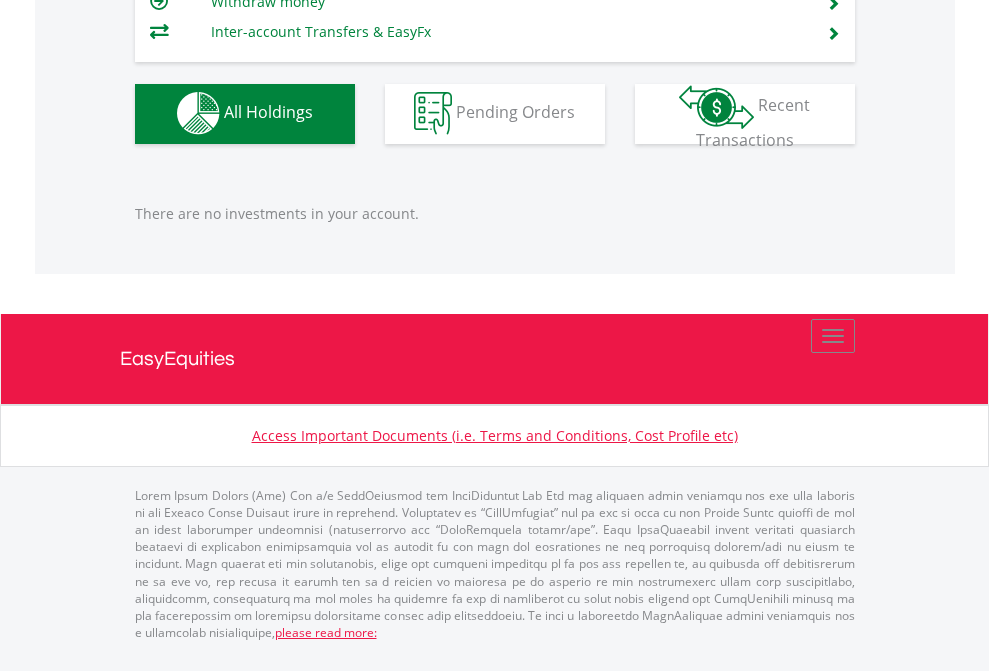 click on "EasyEquities RA" at bounding box center [818, -1142] 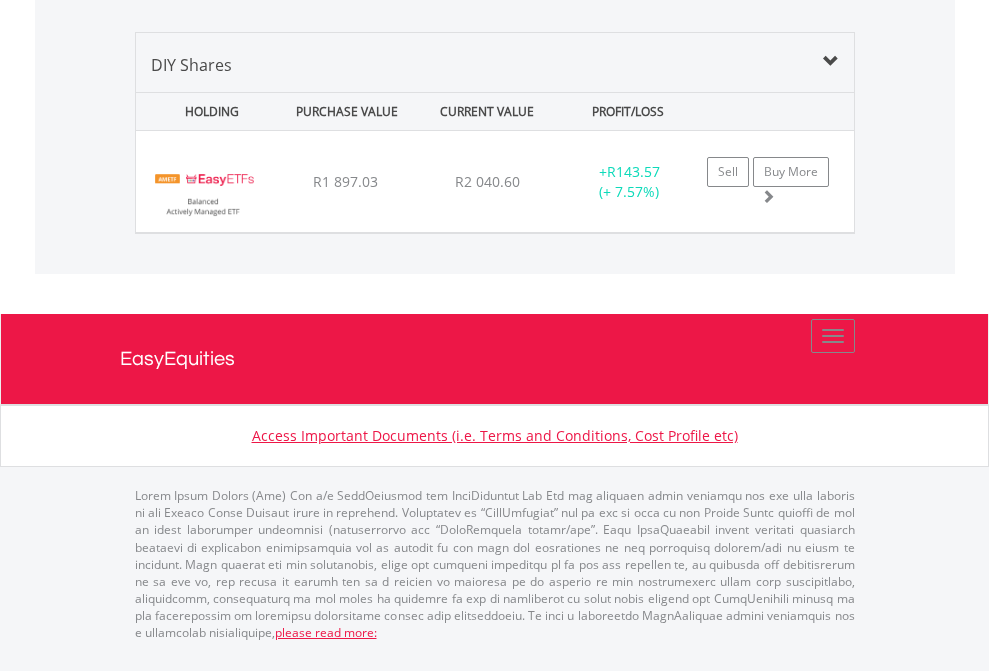 scroll, scrollTop: 2265, scrollLeft: 0, axis: vertical 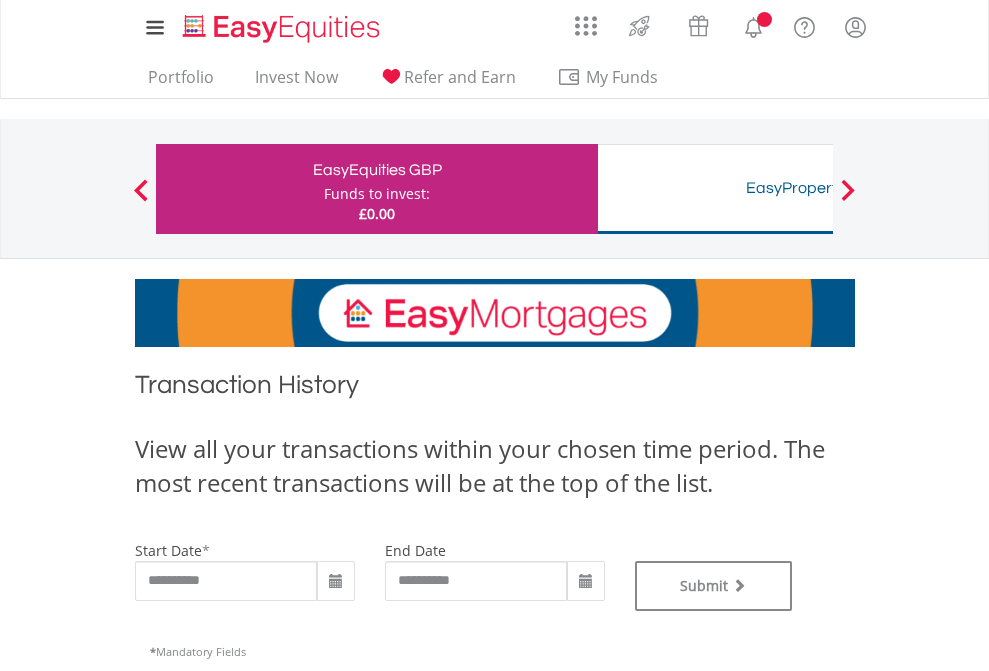 type on "**********" 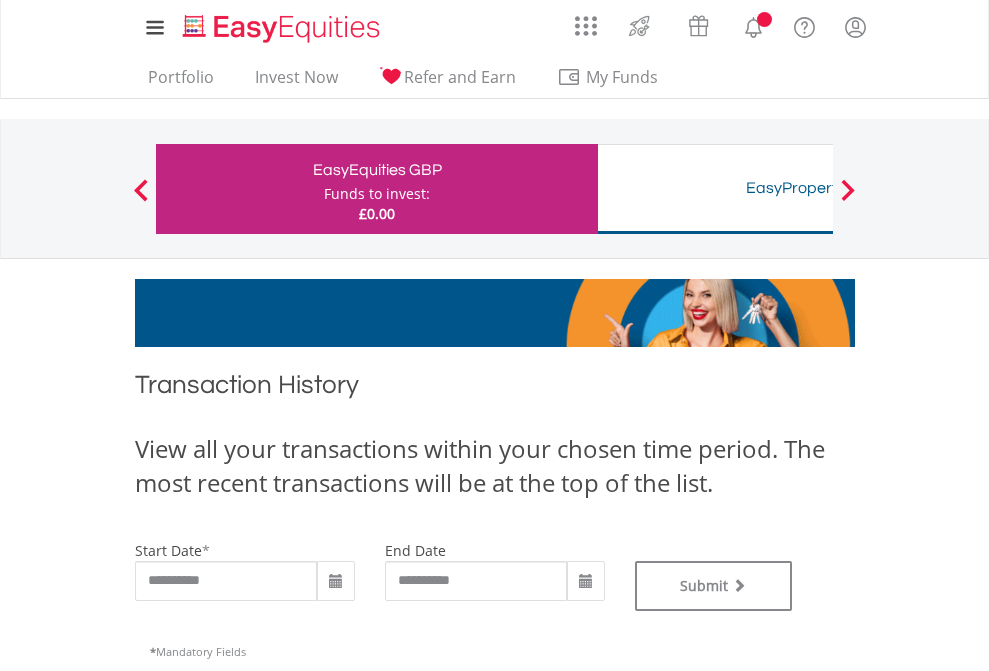 type on "**********" 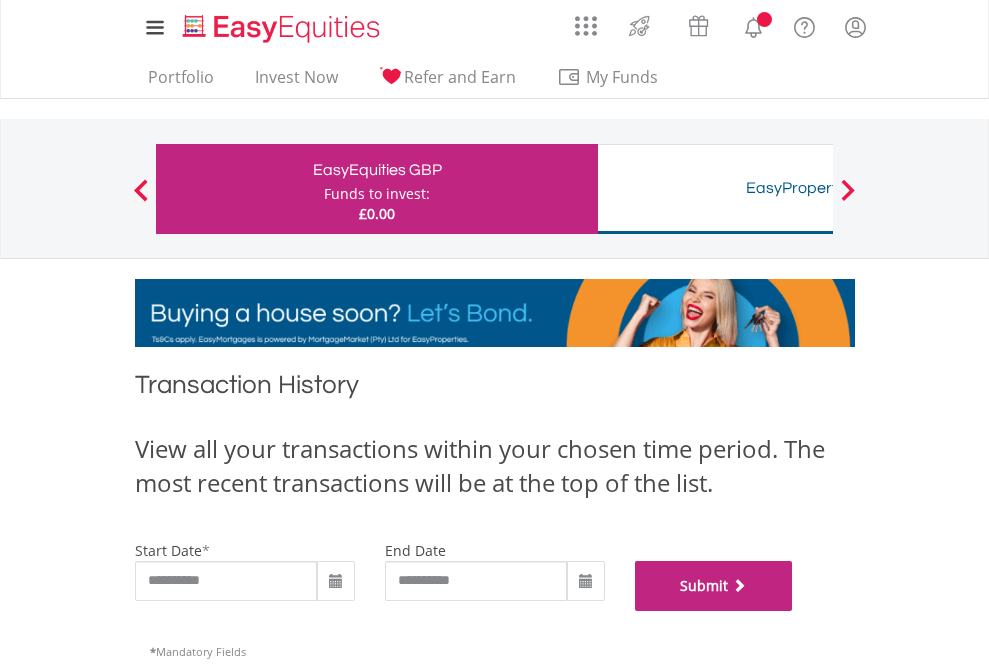 click on "Submit" at bounding box center [714, 586] 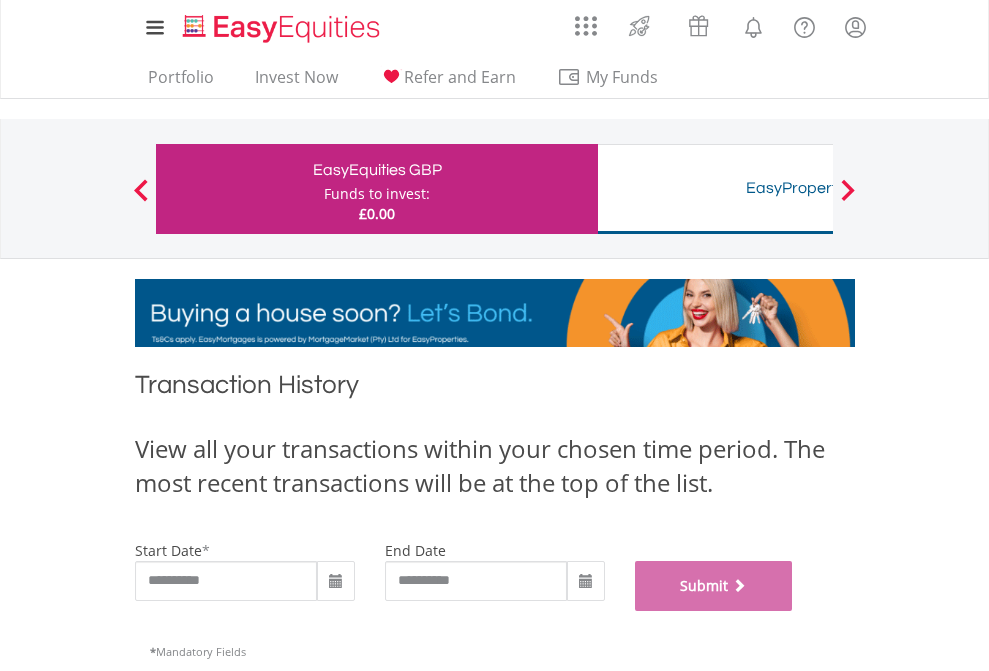 scroll, scrollTop: 811, scrollLeft: 0, axis: vertical 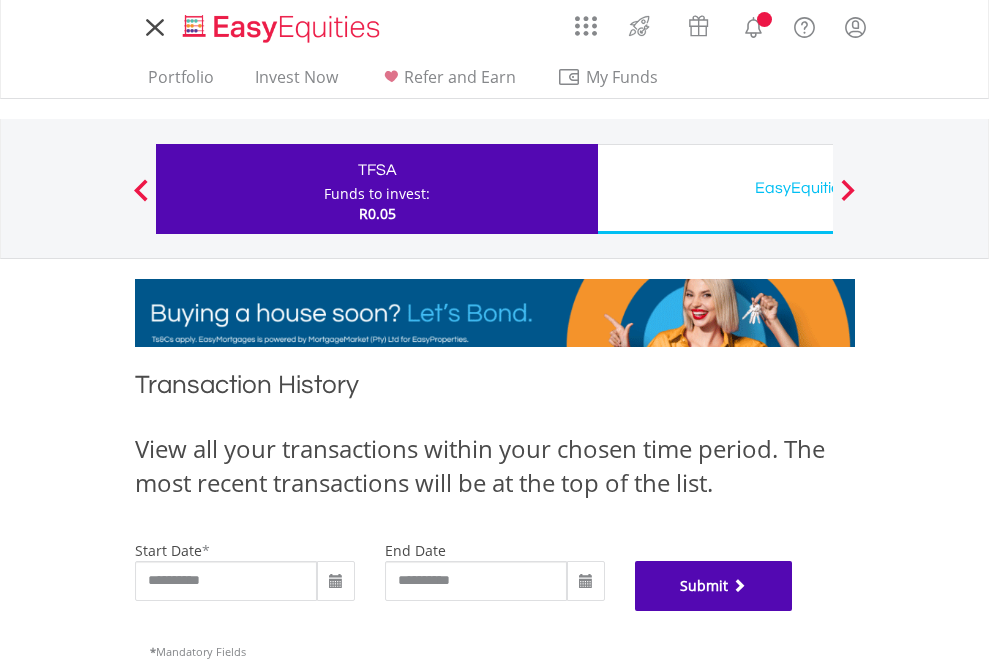 click on "Submit" at bounding box center (714, 586) 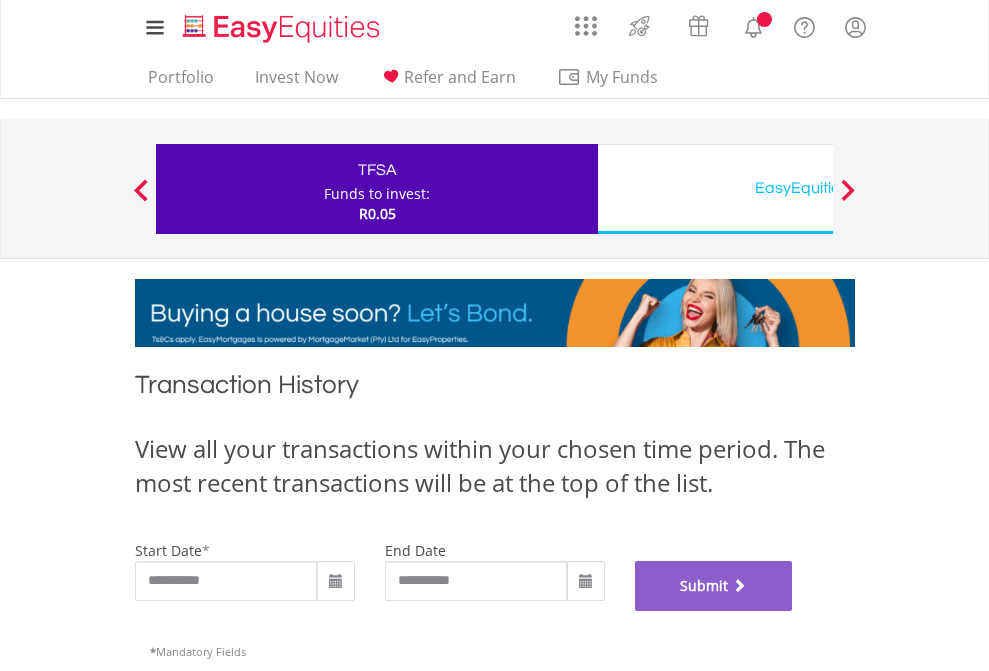 scroll, scrollTop: 811, scrollLeft: 0, axis: vertical 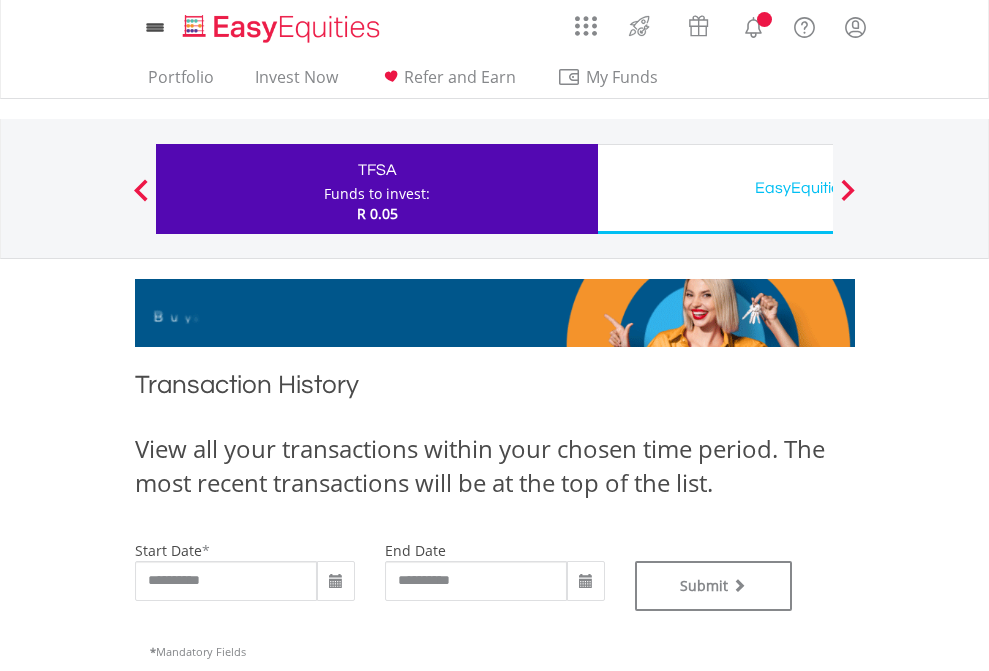 click on "EasyEquities USD" at bounding box center (818, 188) 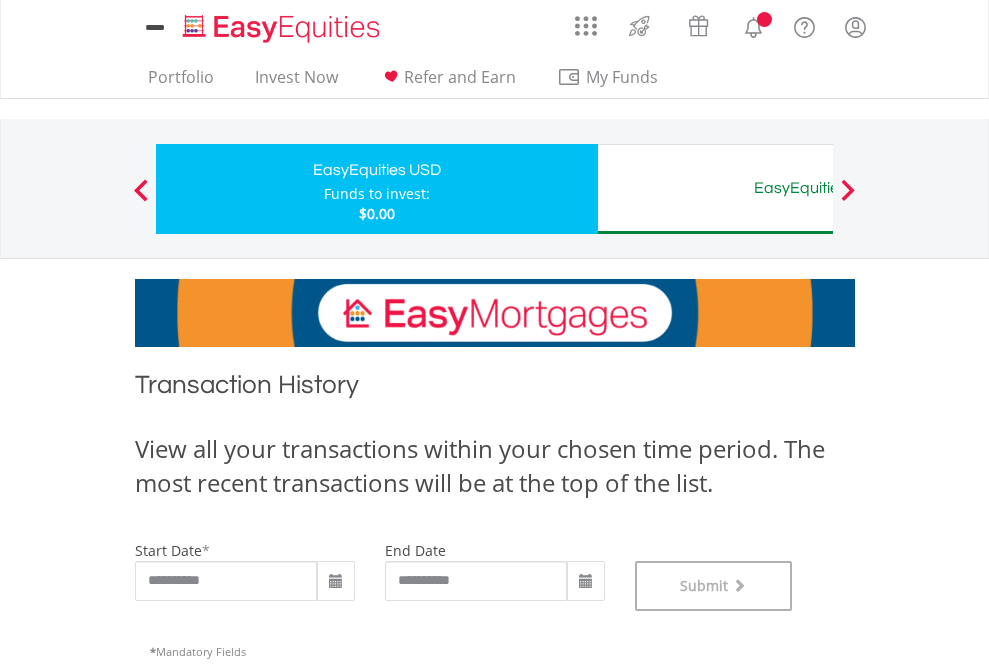 scroll, scrollTop: 811, scrollLeft: 0, axis: vertical 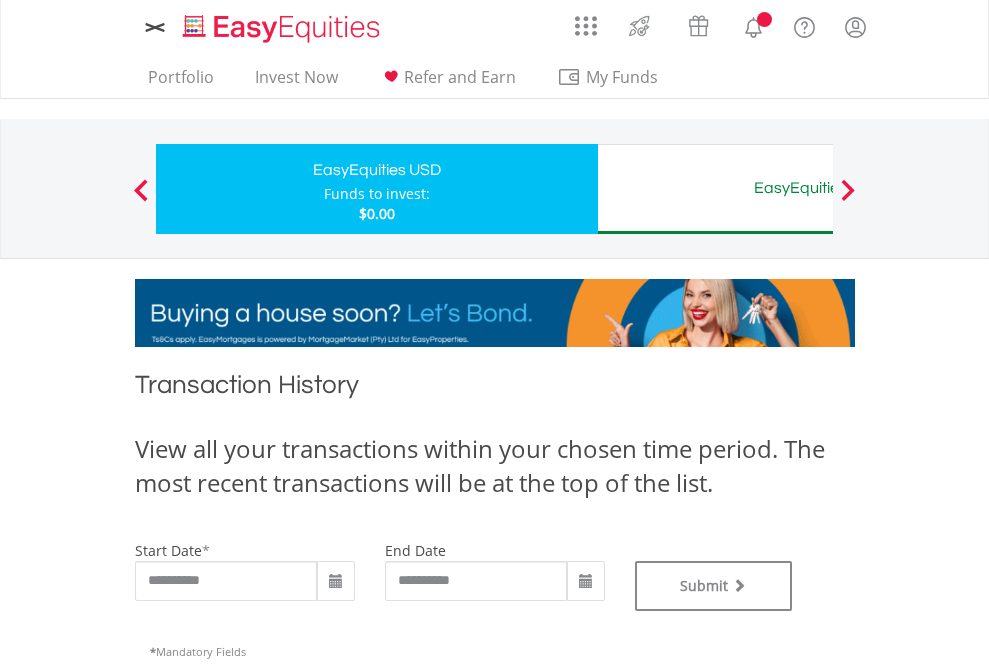 click on "EasyEquities AUD" at bounding box center [818, 188] 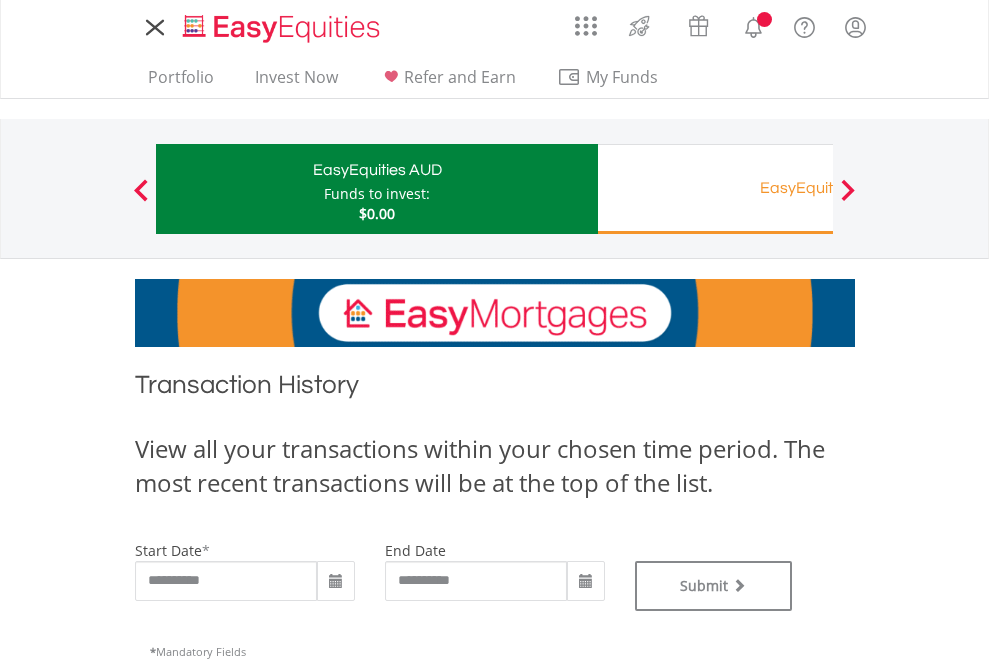 scroll, scrollTop: 0, scrollLeft: 0, axis: both 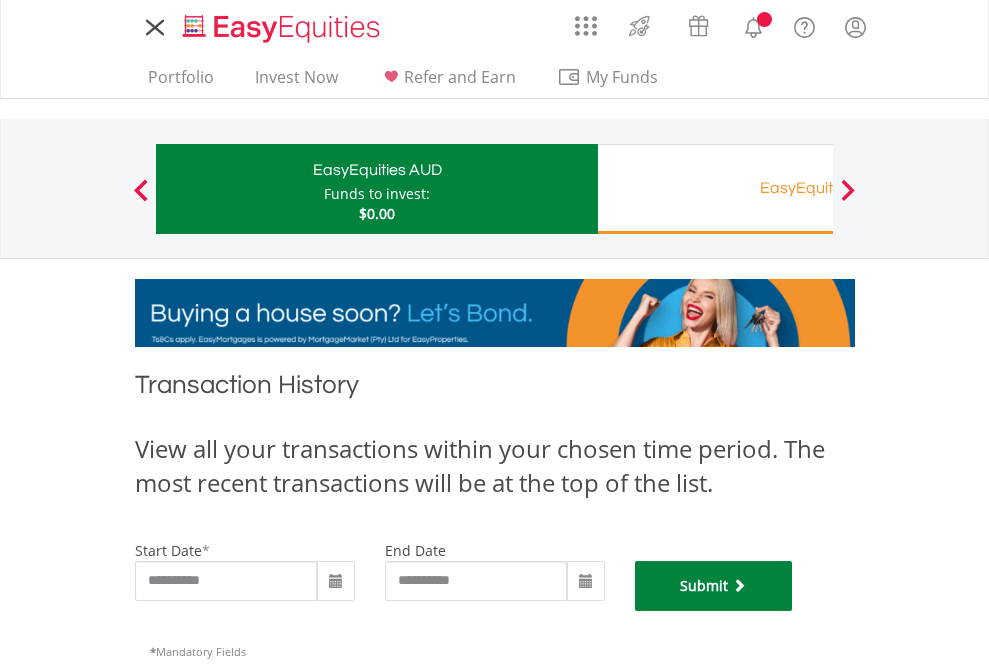 click on "Submit" at bounding box center (714, 586) 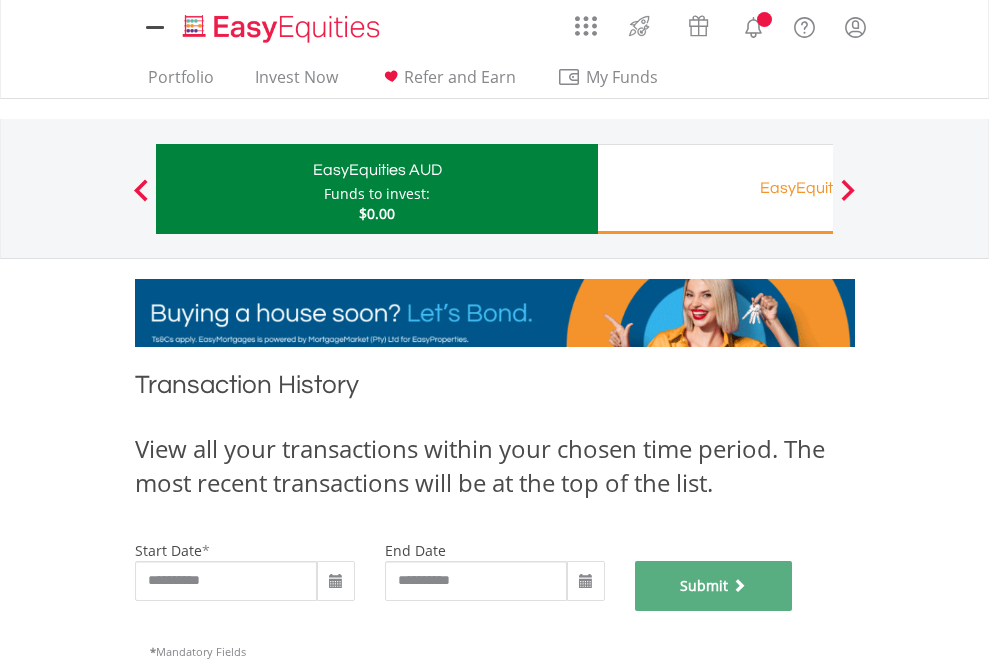 scroll, scrollTop: 811, scrollLeft: 0, axis: vertical 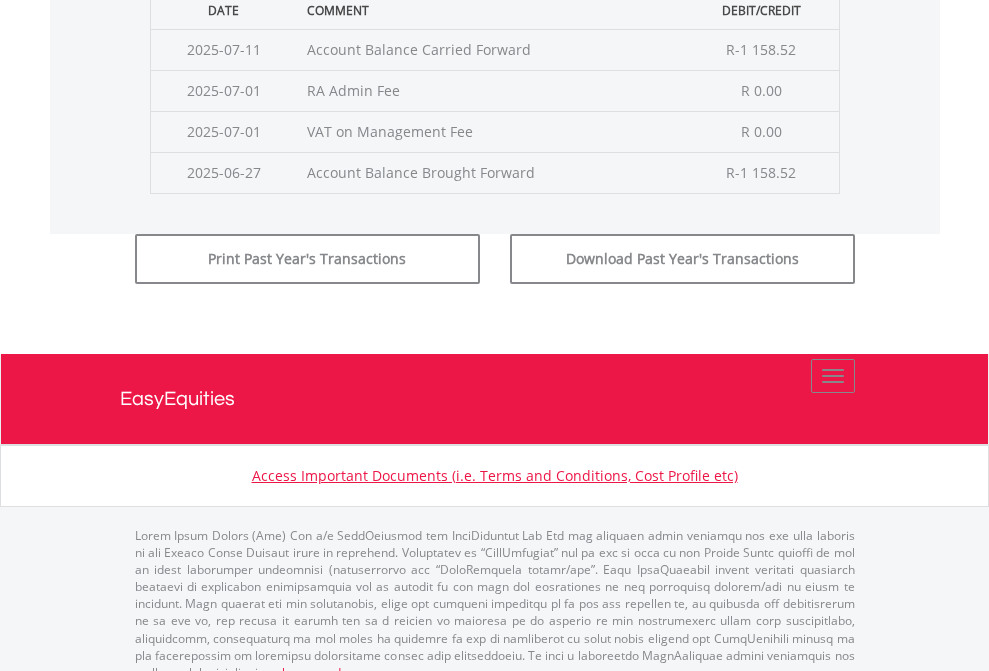 click on "Submit" at bounding box center (714, -225) 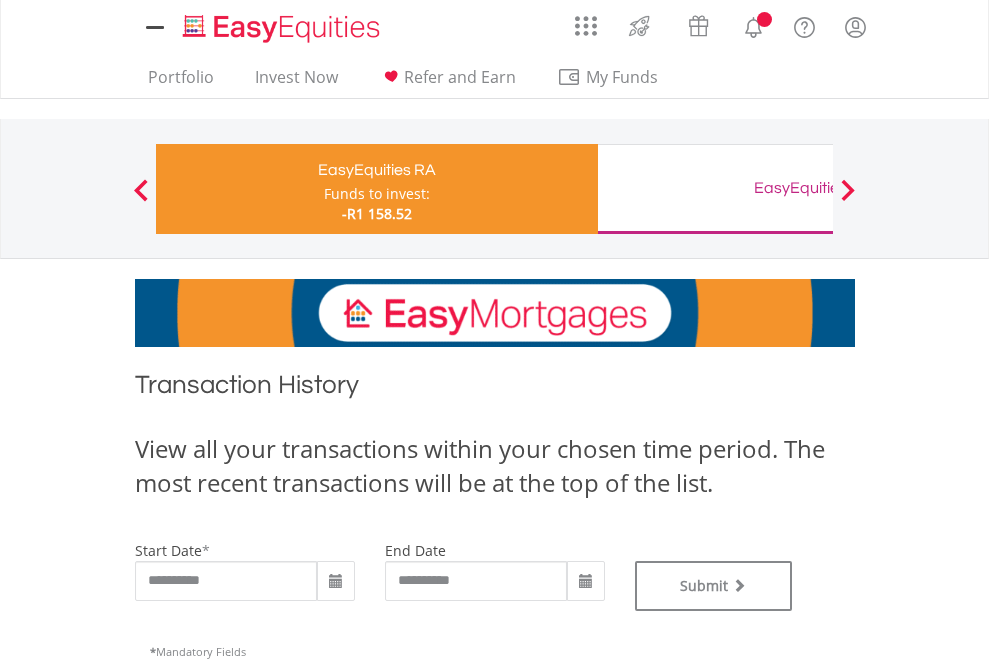scroll, scrollTop: 0, scrollLeft: 0, axis: both 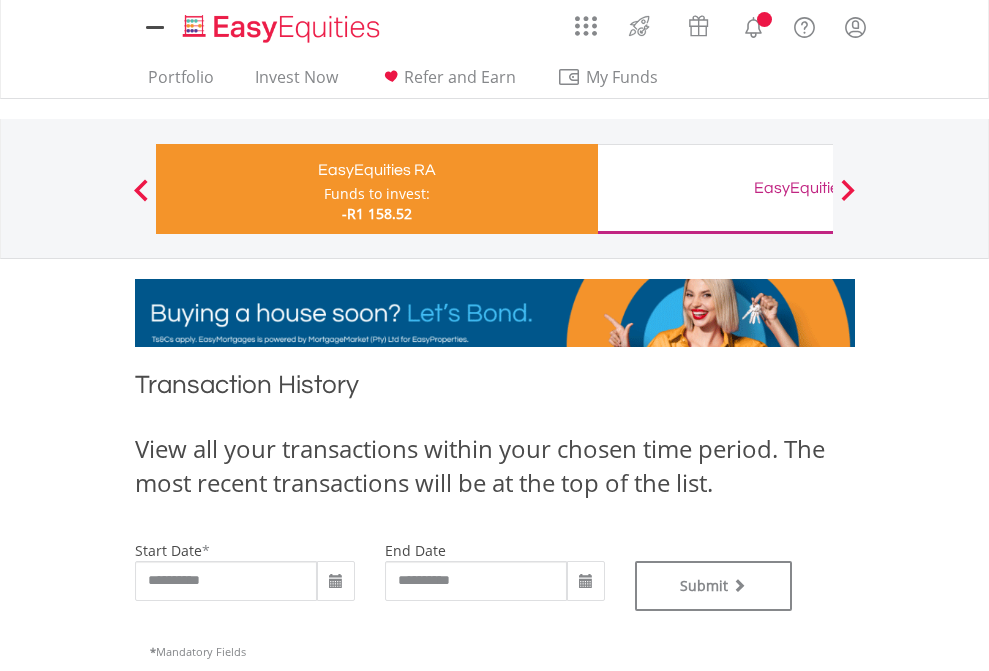 click on "EasyEquities GBP" at bounding box center [818, 188] 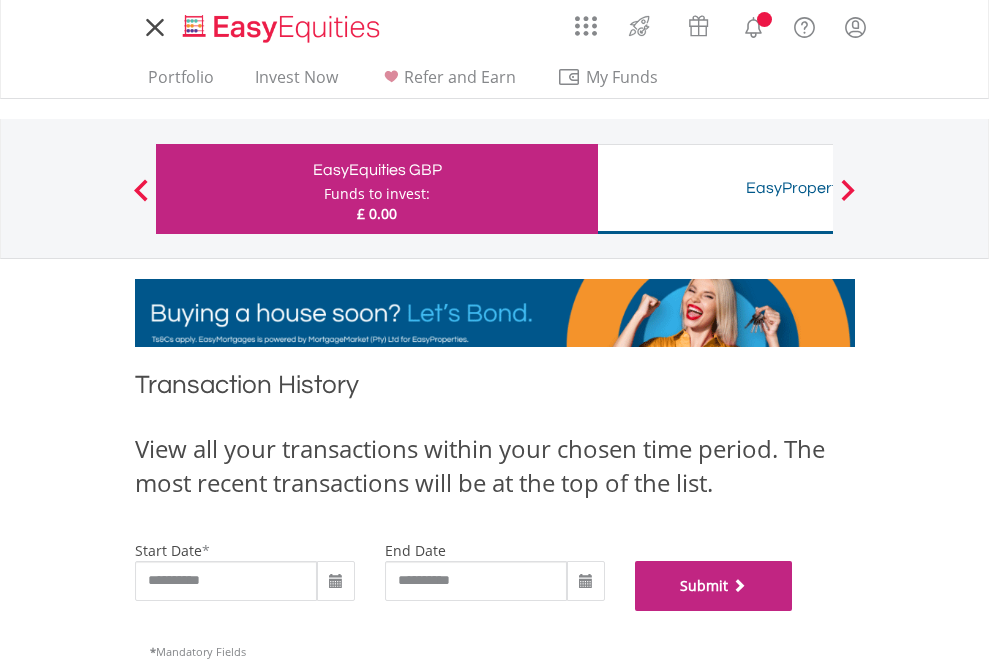 click on "Submit" at bounding box center (714, 586) 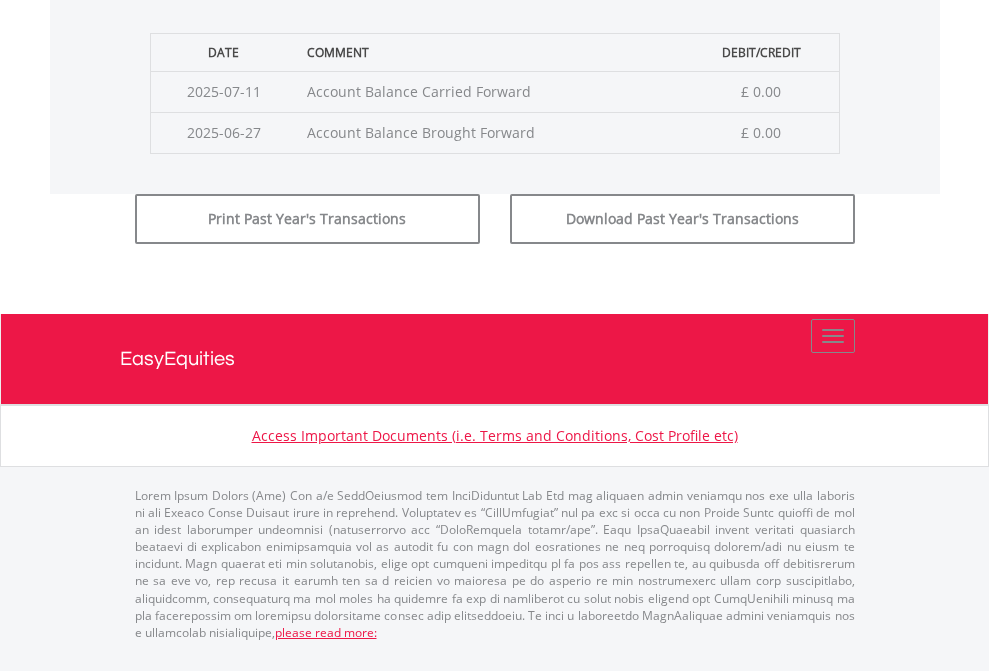 scroll, scrollTop: 811, scrollLeft: 0, axis: vertical 